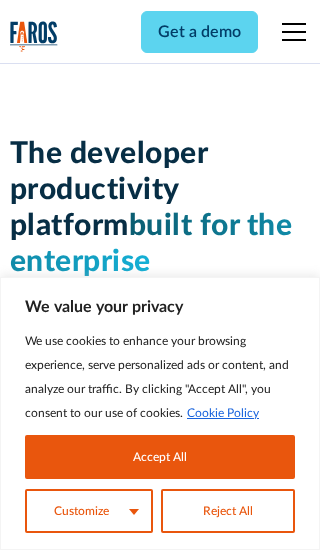 scroll, scrollTop: 0, scrollLeft: 0, axis: both 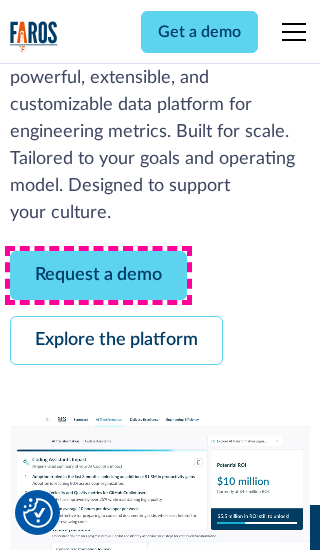 click on "Request a demo" at bounding box center [98, 275] 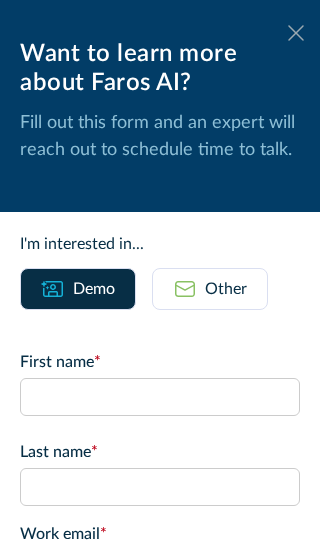 click 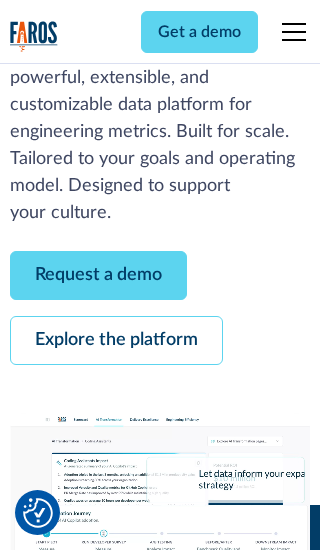 scroll, scrollTop: 366, scrollLeft: 0, axis: vertical 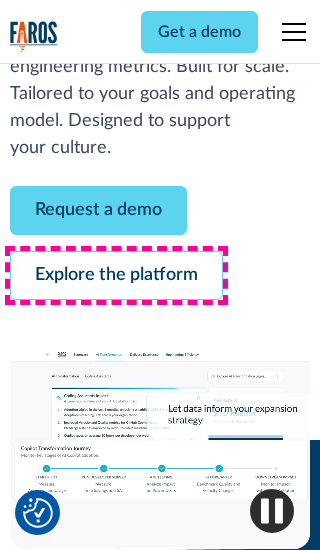 click on "Explore the platform" at bounding box center [116, 275] 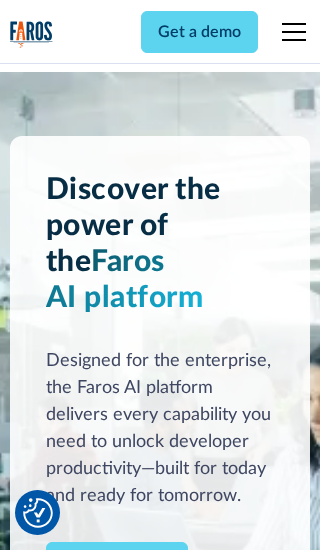 scroll, scrollTop: 0, scrollLeft: 0, axis: both 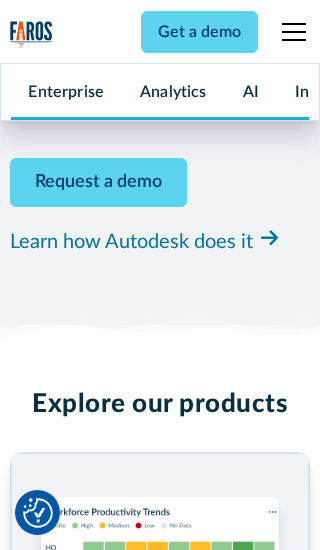 click on "Pricing" at bounding box center [34, 2462] 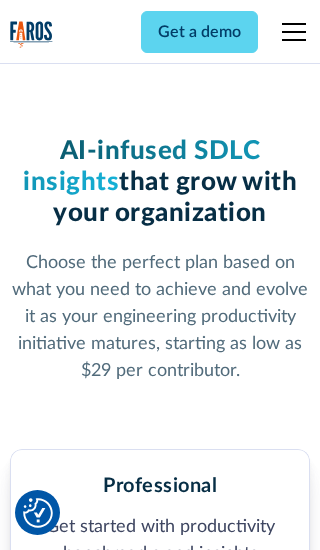 scroll, scrollTop: 0, scrollLeft: 0, axis: both 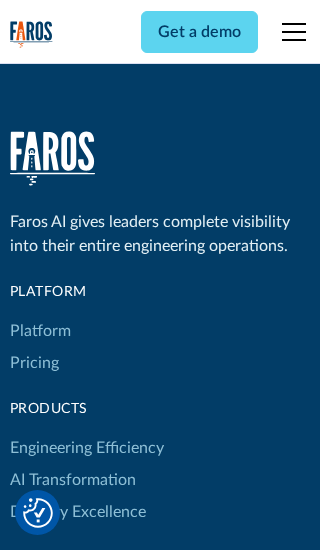 click on "Platform" at bounding box center (40, 331) 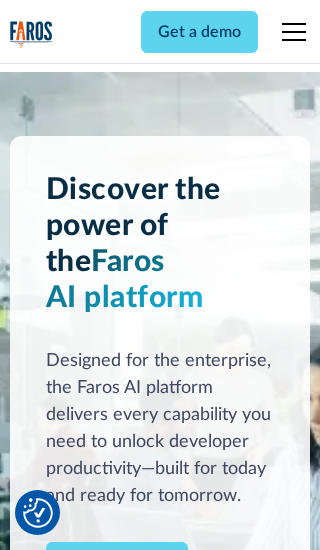 scroll, scrollTop: 0, scrollLeft: 0, axis: both 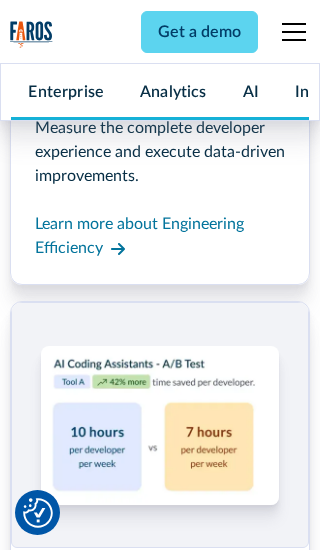 click on "Coding Assistant Impact" at bounding box center (95, 2431) 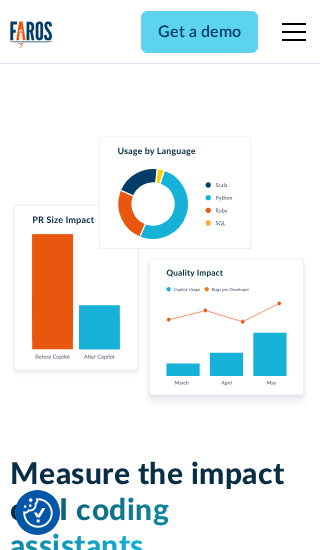 scroll, scrollTop: 0, scrollLeft: 0, axis: both 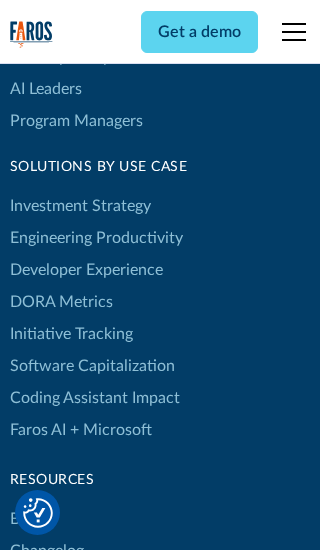 click on "DORA Metrics" at bounding box center [61, 302] 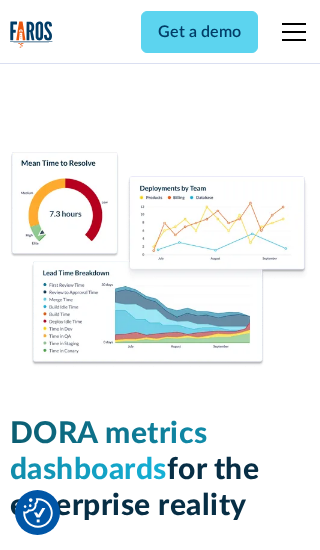 scroll, scrollTop: 0, scrollLeft: 0, axis: both 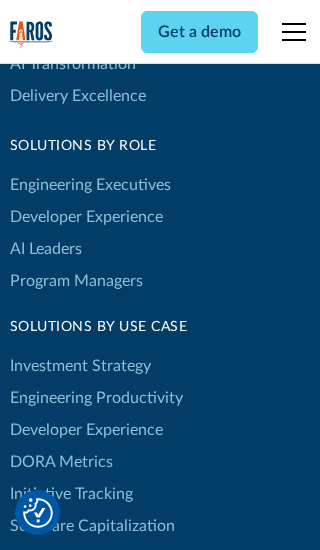 click on "Blog" at bounding box center [25, 679] 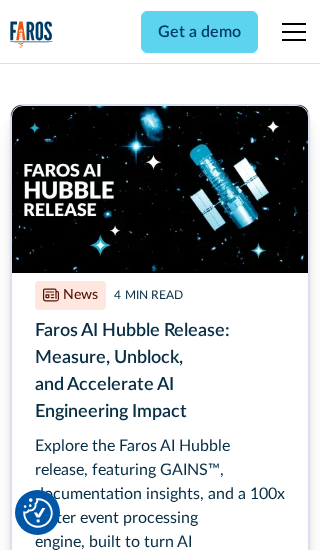 scroll, scrollTop: 0, scrollLeft: 0, axis: both 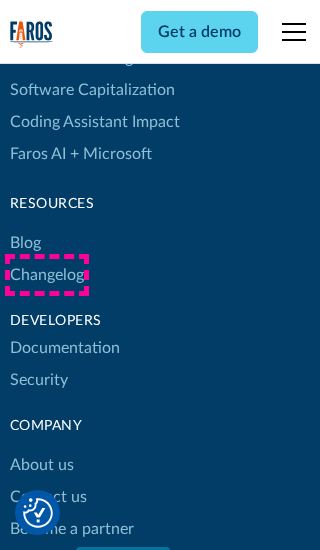 click on "Changelog" at bounding box center (47, 275) 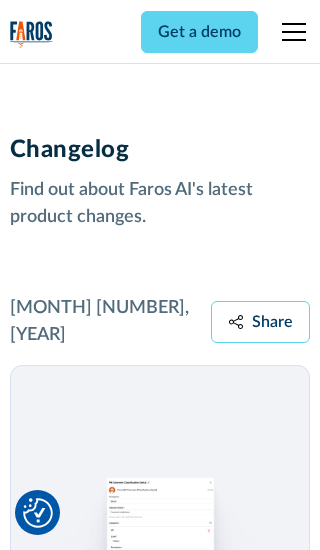 scroll, scrollTop: 0, scrollLeft: 0, axis: both 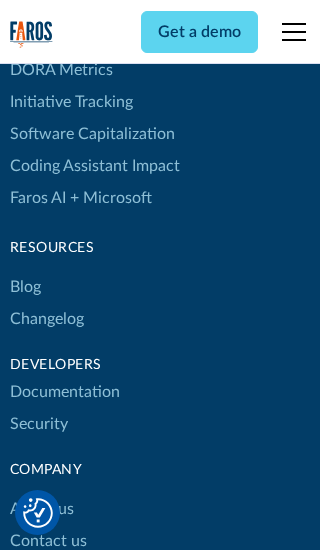 click on "About us" at bounding box center (42, 509) 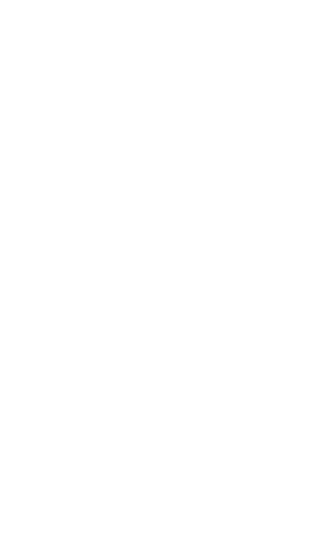 scroll, scrollTop: 0, scrollLeft: 0, axis: both 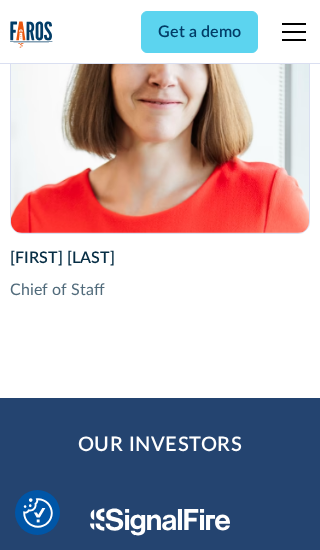 click on "Contact us" at bounding box center (48, 2829) 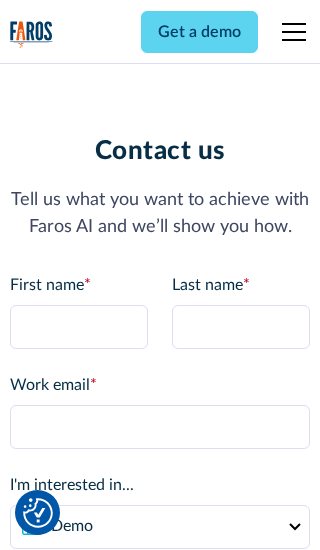 scroll, scrollTop: 0, scrollLeft: 0, axis: both 